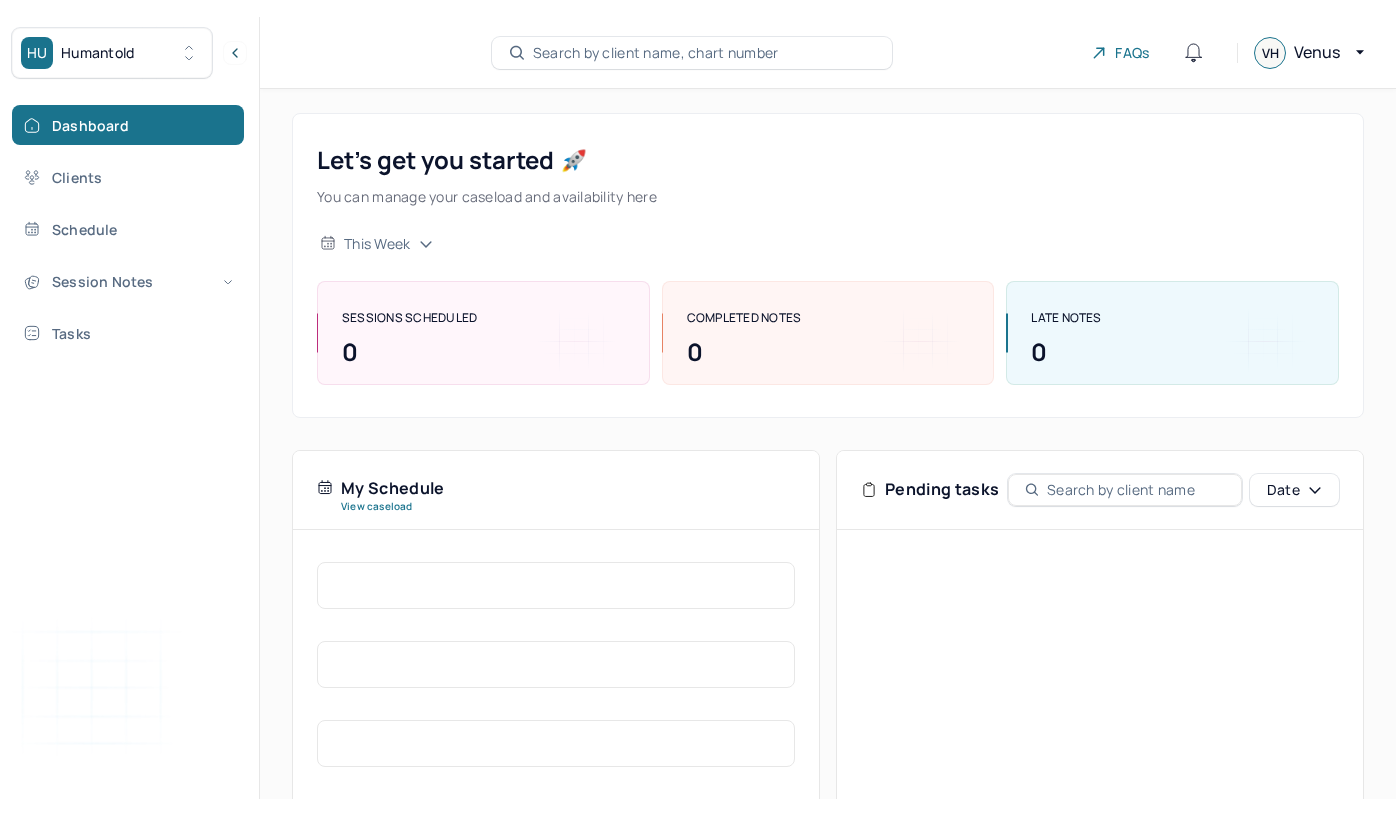 scroll, scrollTop: 0, scrollLeft: 0, axis: both 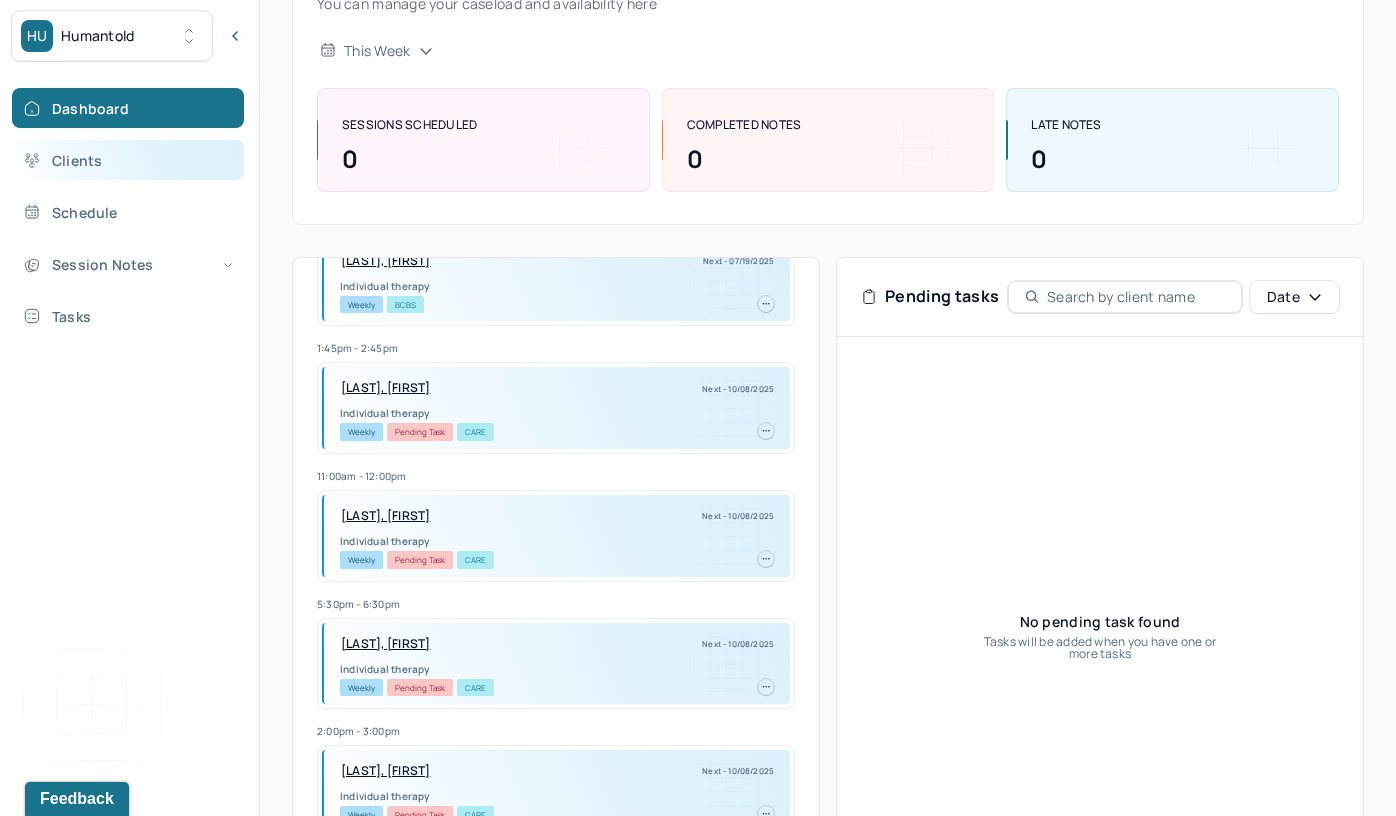 click on "Clients" at bounding box center [128, 160] 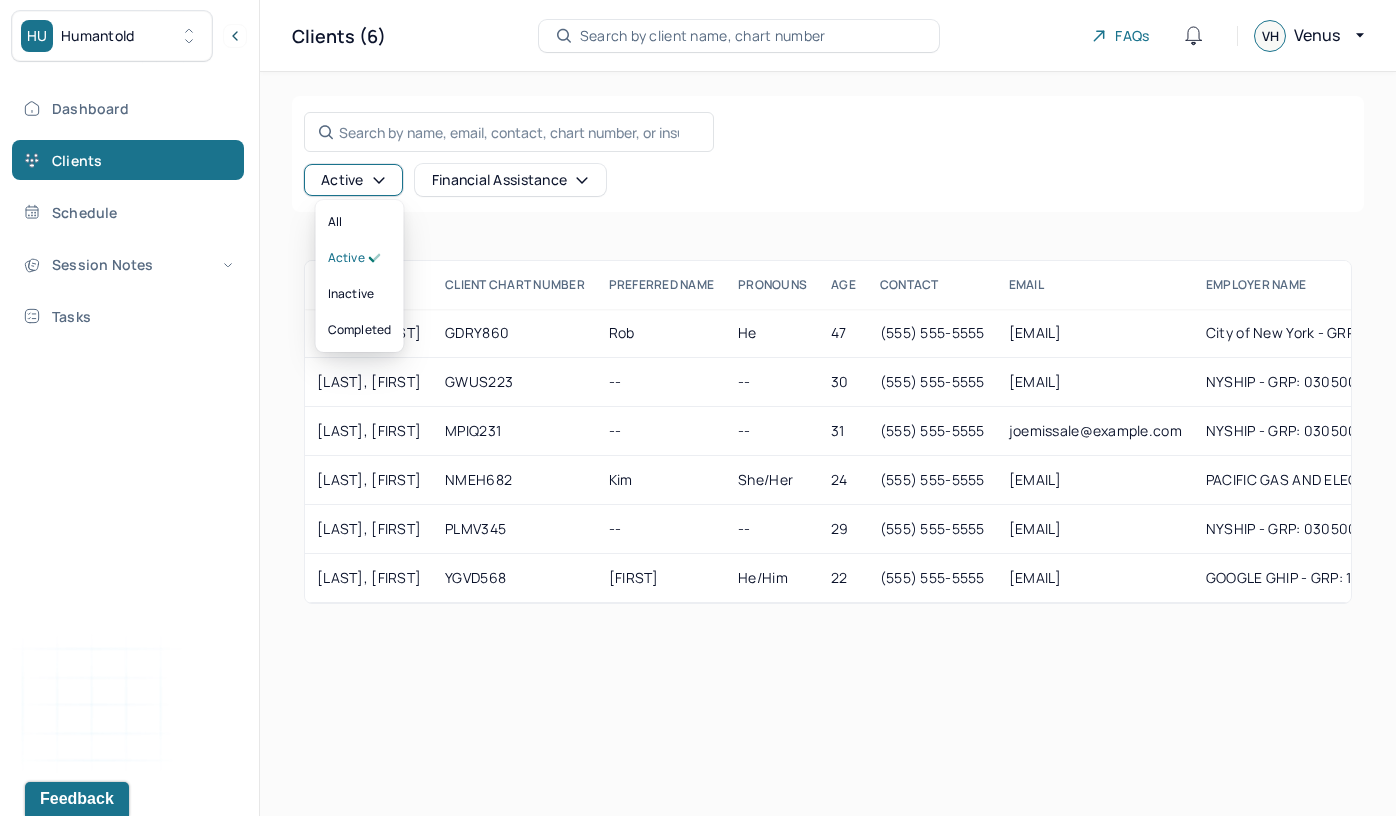 click on "[LAST], [FIRST] GDRY860 Rob He 47 [PHONE] [EMAIL] [CITY] - GRP: 1102367 active No CARE -- Yes No [LAST], [FIRST] GWUS223 -- -- 30 [PHONE] [EMAIL] [STATE]SHIP - GRP: 030500 active No CARE -- -- No [LAST], [FIRST] MPIQ231 -- -- 31 [PHONE] [EMAIL] [STATE]SHIP - GRP: 030500 active No CARE -- Yes No [LAST], [FIRST] NMEH682 Kim she/her 24 [PHONE] [EMAIL] PACIFIC GAS AND ELECTRIC-DEPT 101 - GRP: 170157M420 active No CARE -- No No [LAST], [FIRST] PLMV345 -- -- 29" at bounding box center [698, 408] 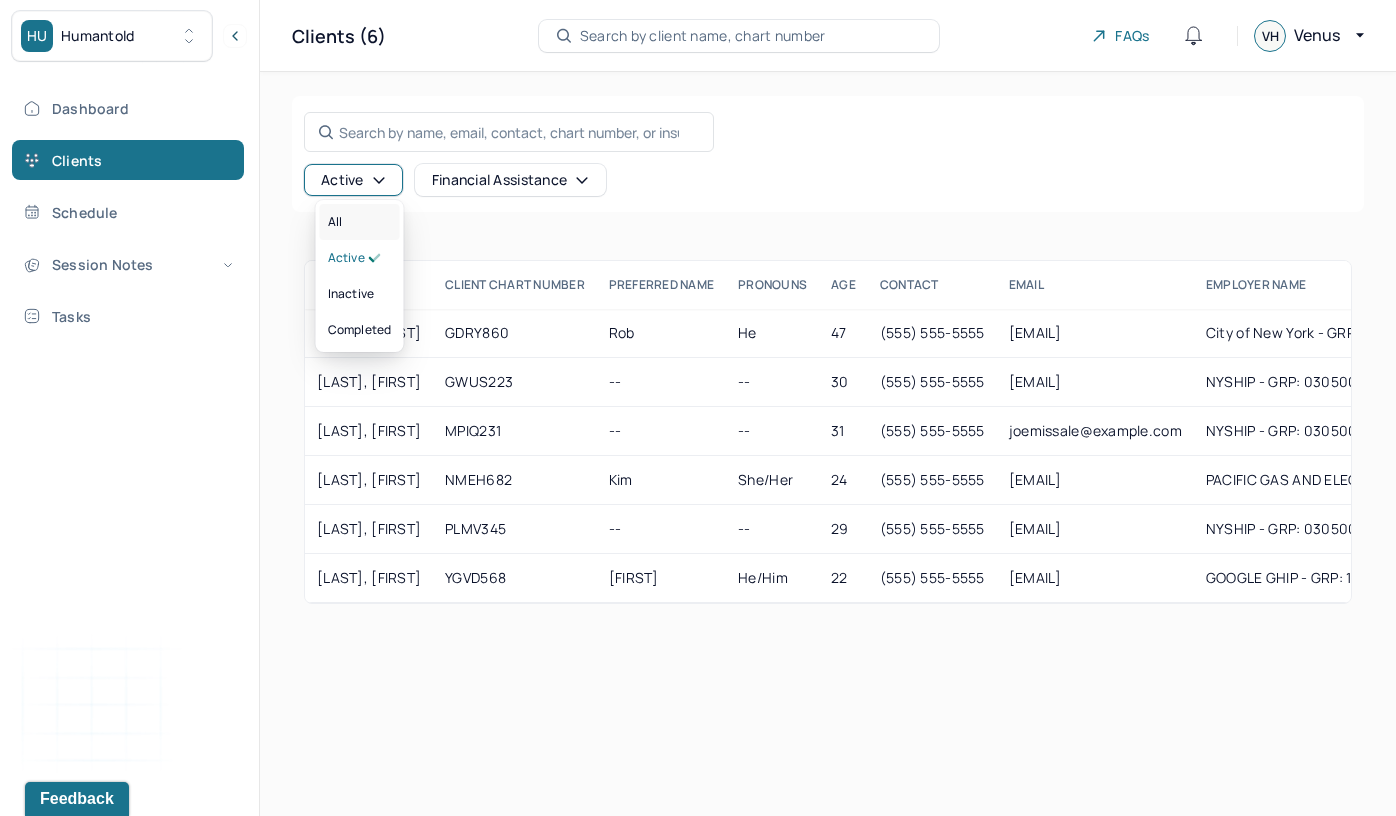 click on "All" at bounding box center [360, 222] 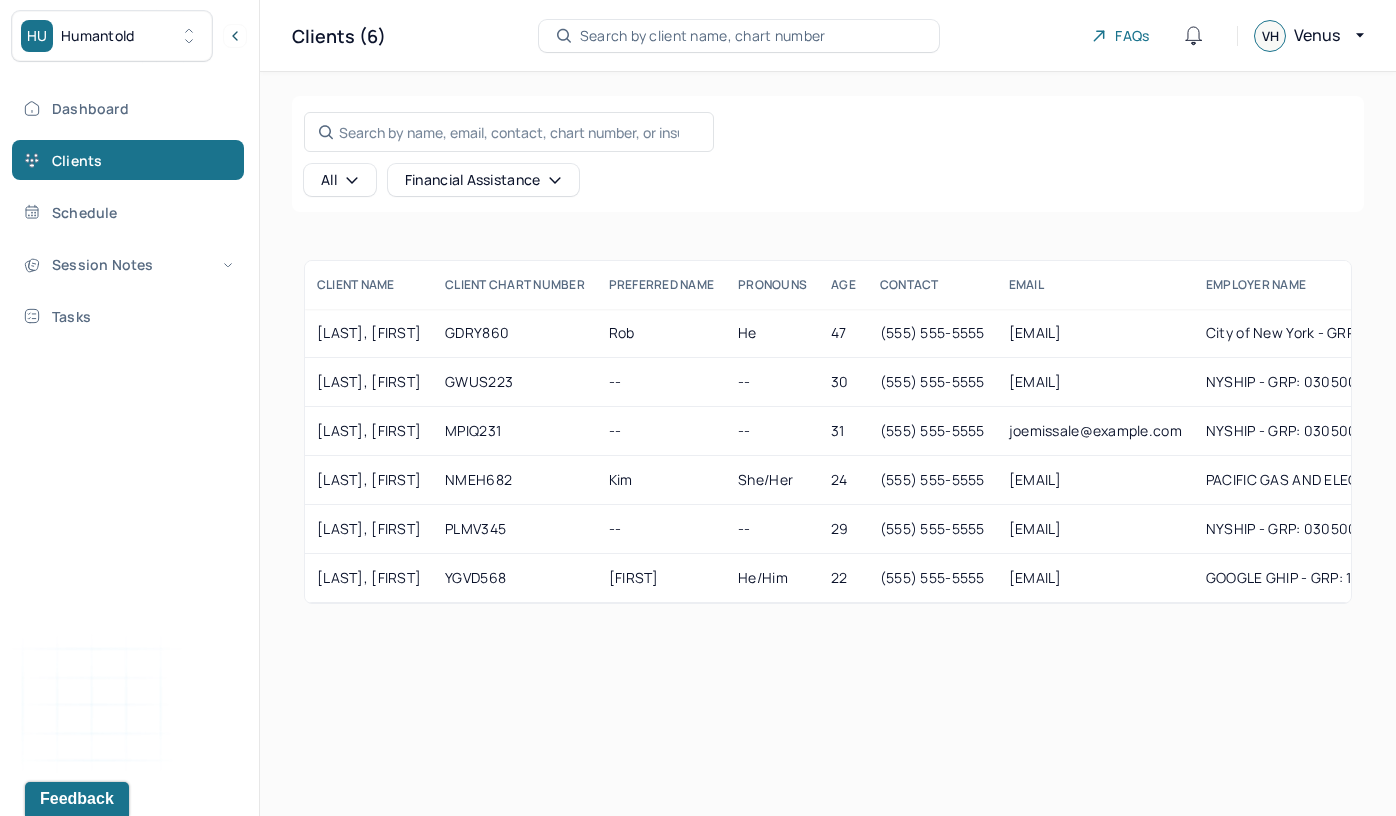 click on "All" at bounding box center (340, 180) 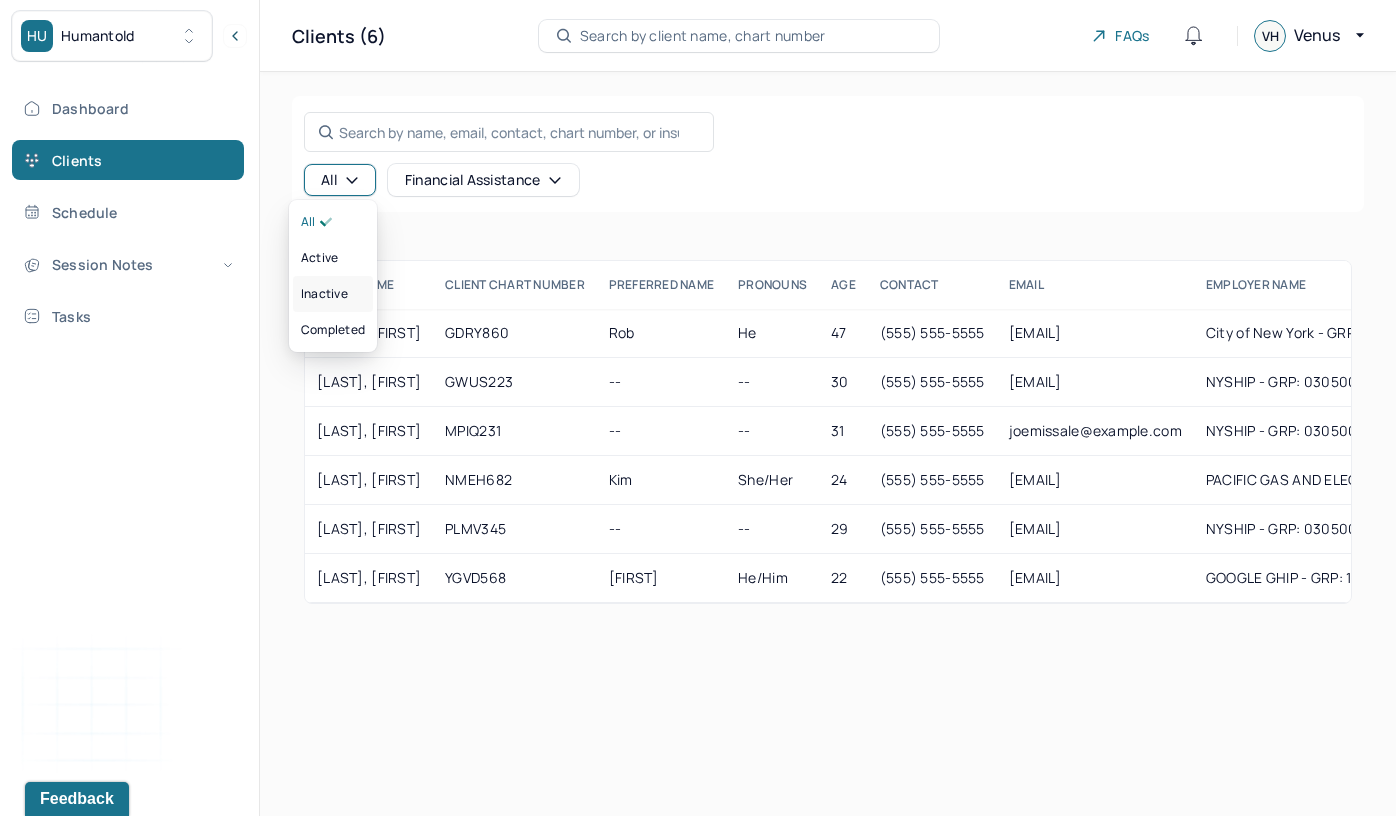 click on "inactive" at bounding box center [324, 294] 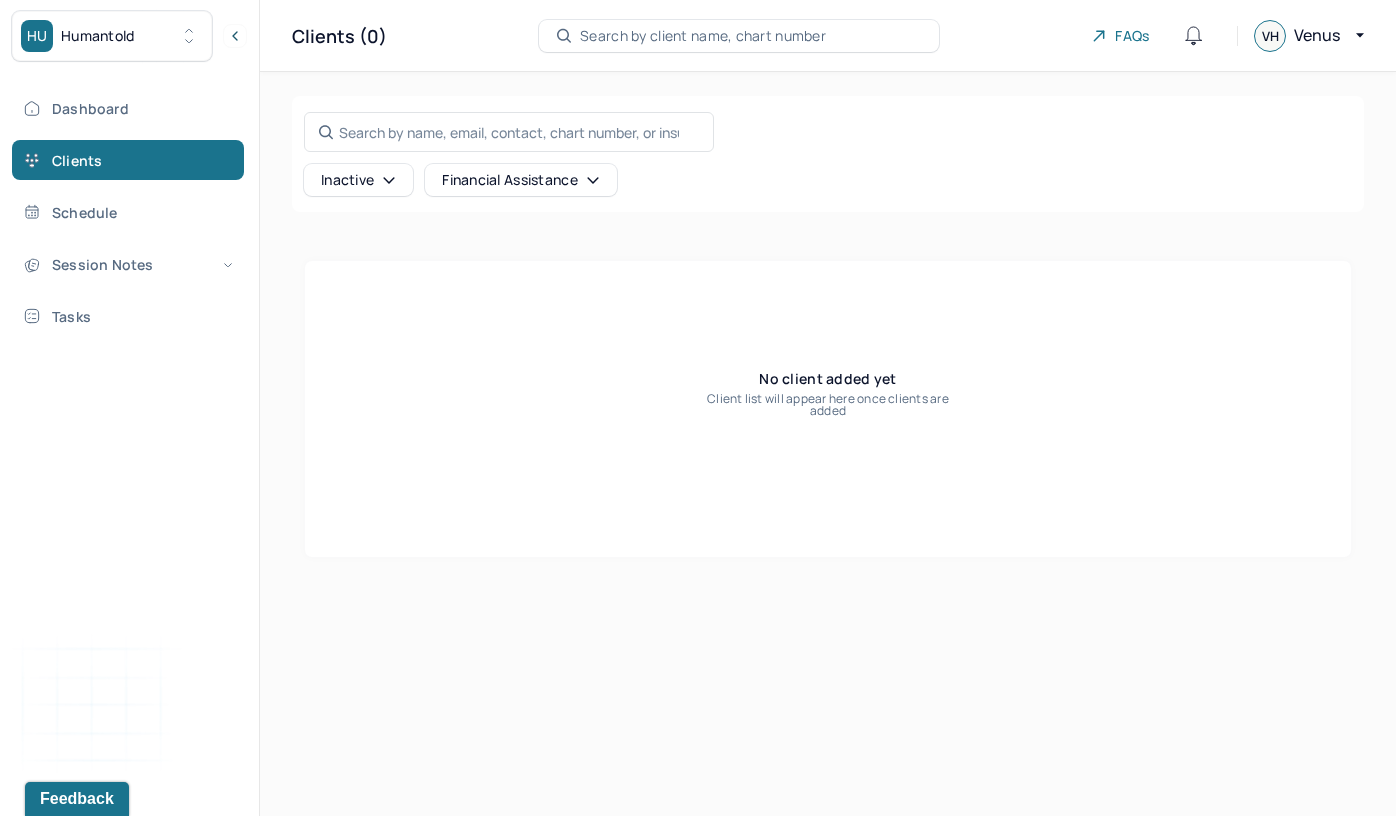 click on "Inactive" at bounding box center (358, 180) 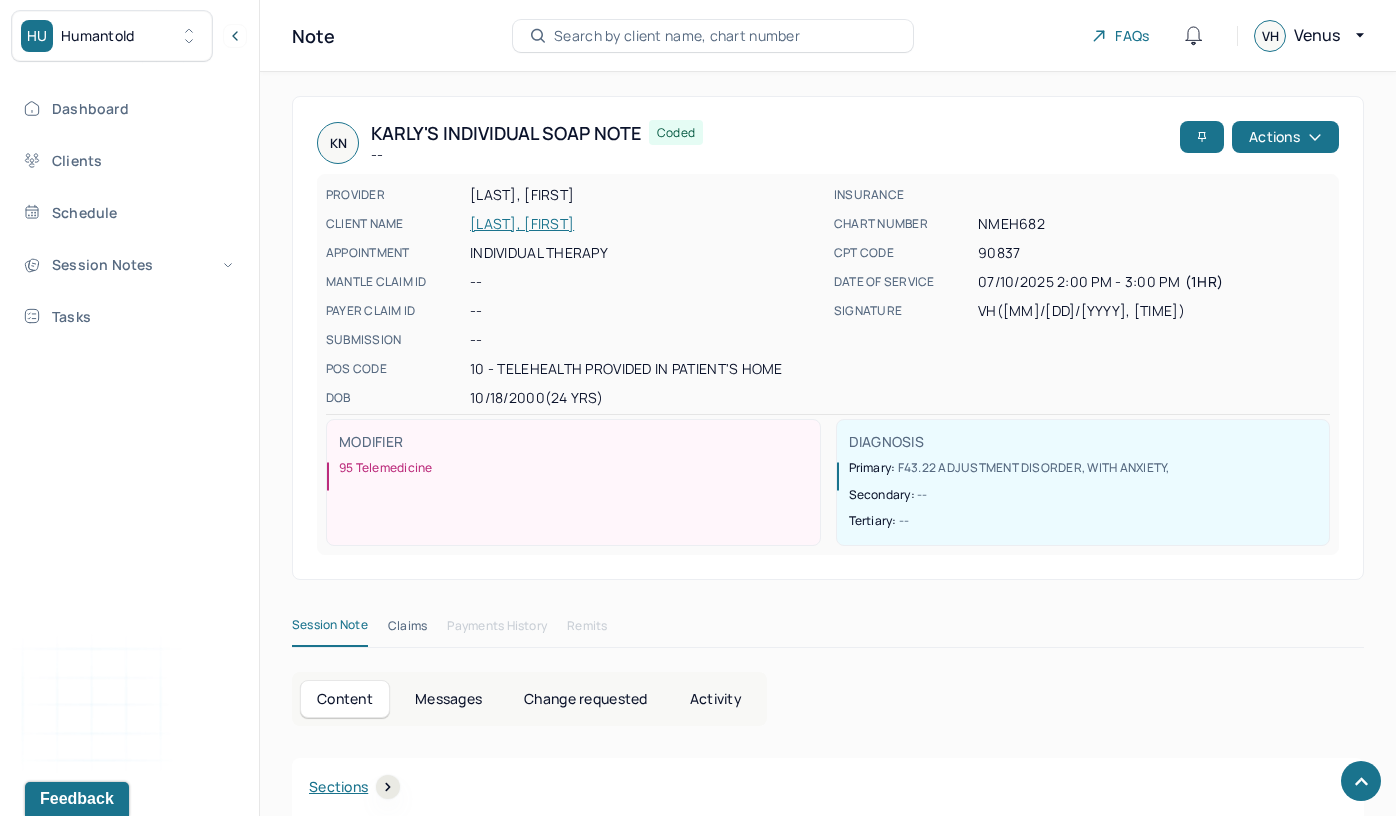 scroll, scrollTop: 1628, scrollLeft: 0, axis: vertical 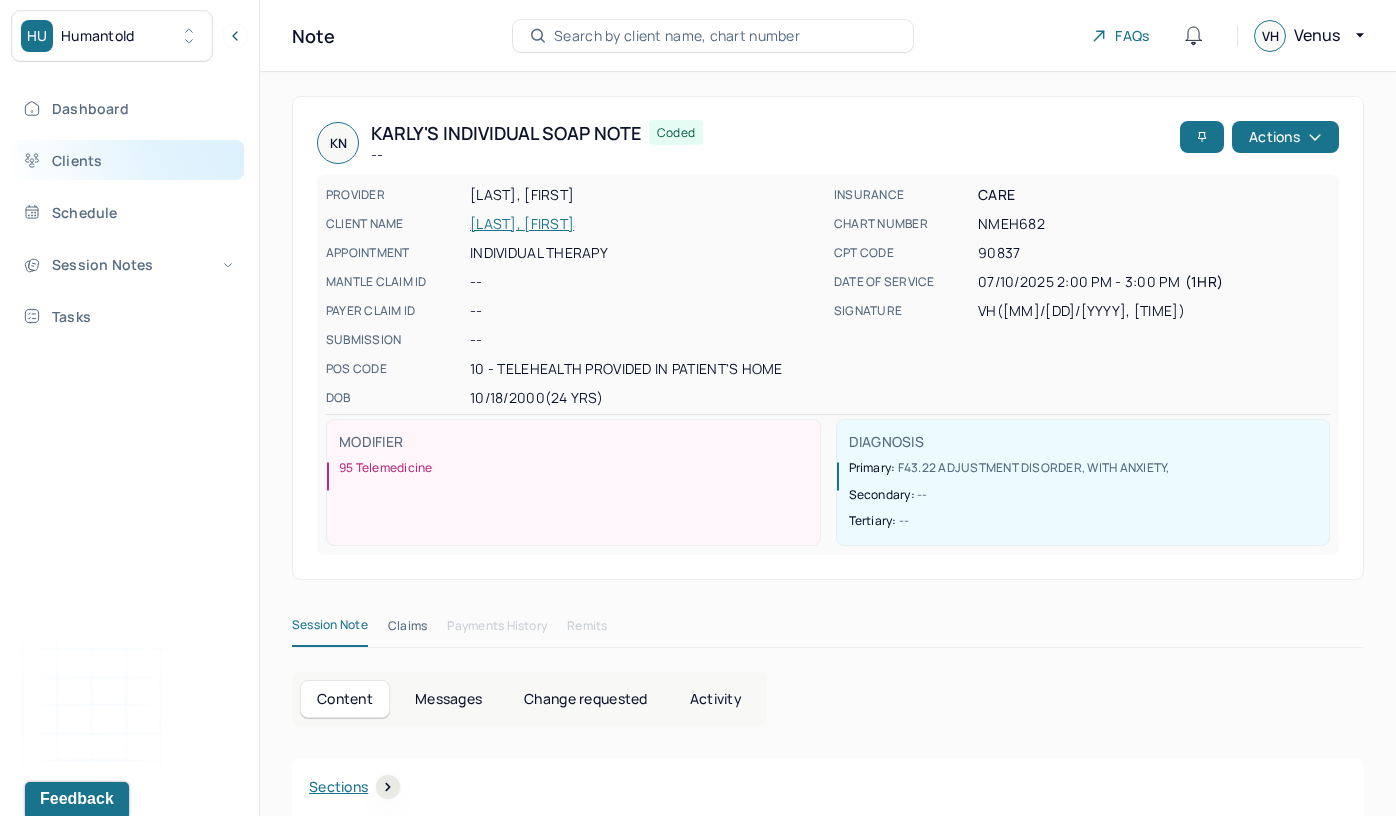 click on "Clients" at bounding box center (128, 160) 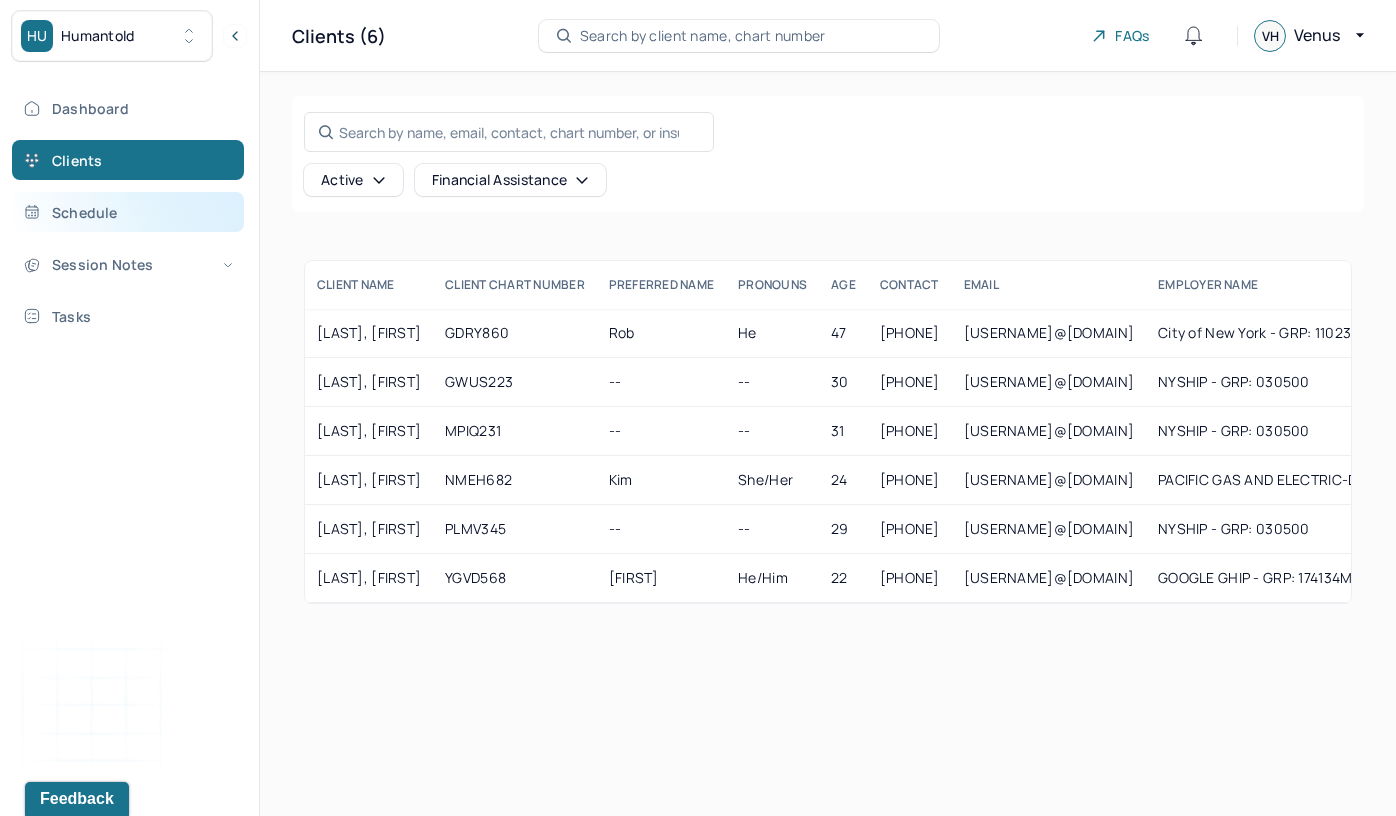 click on "Schedule" at bounding box center [128, 212] 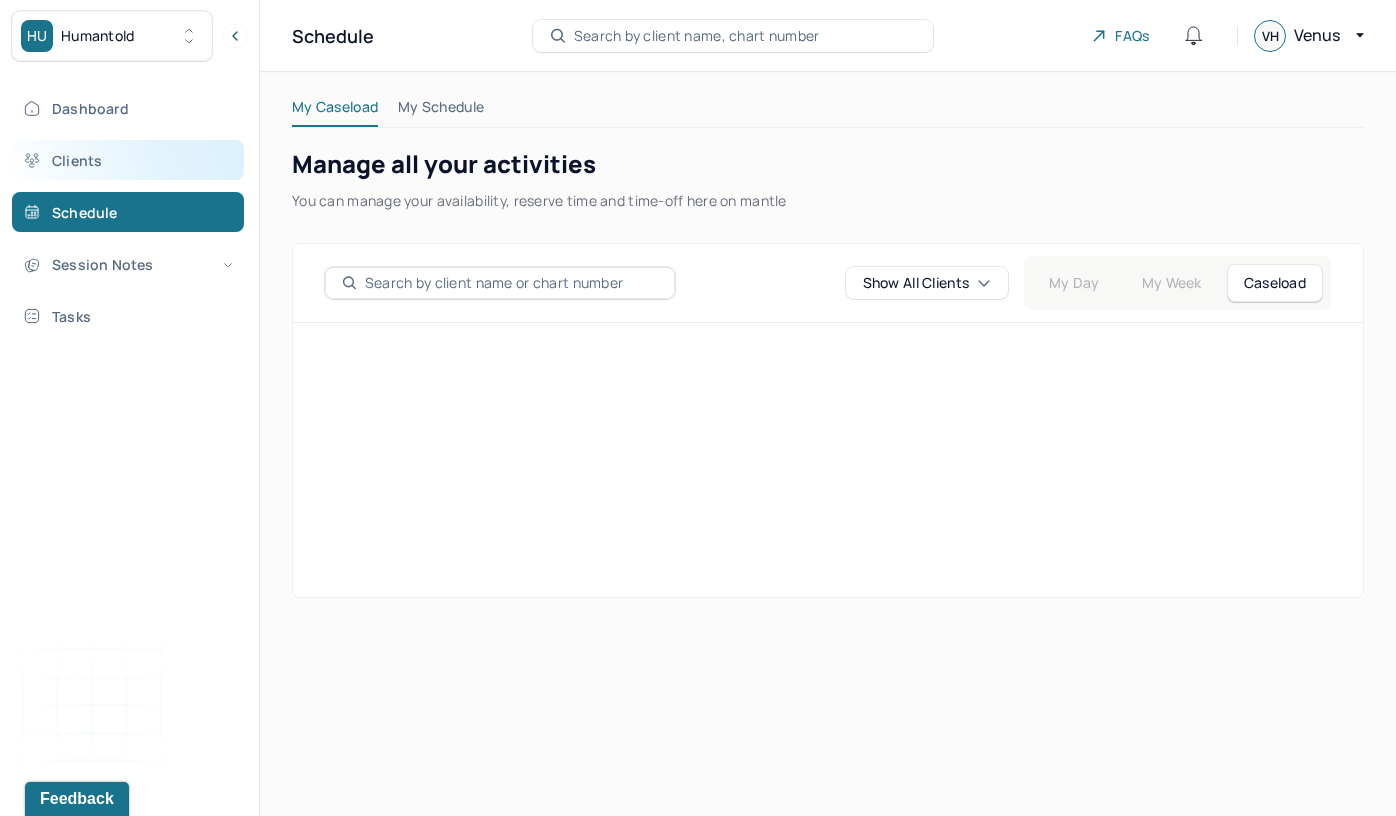 click on "Clients" at bounding box center (128, 160) 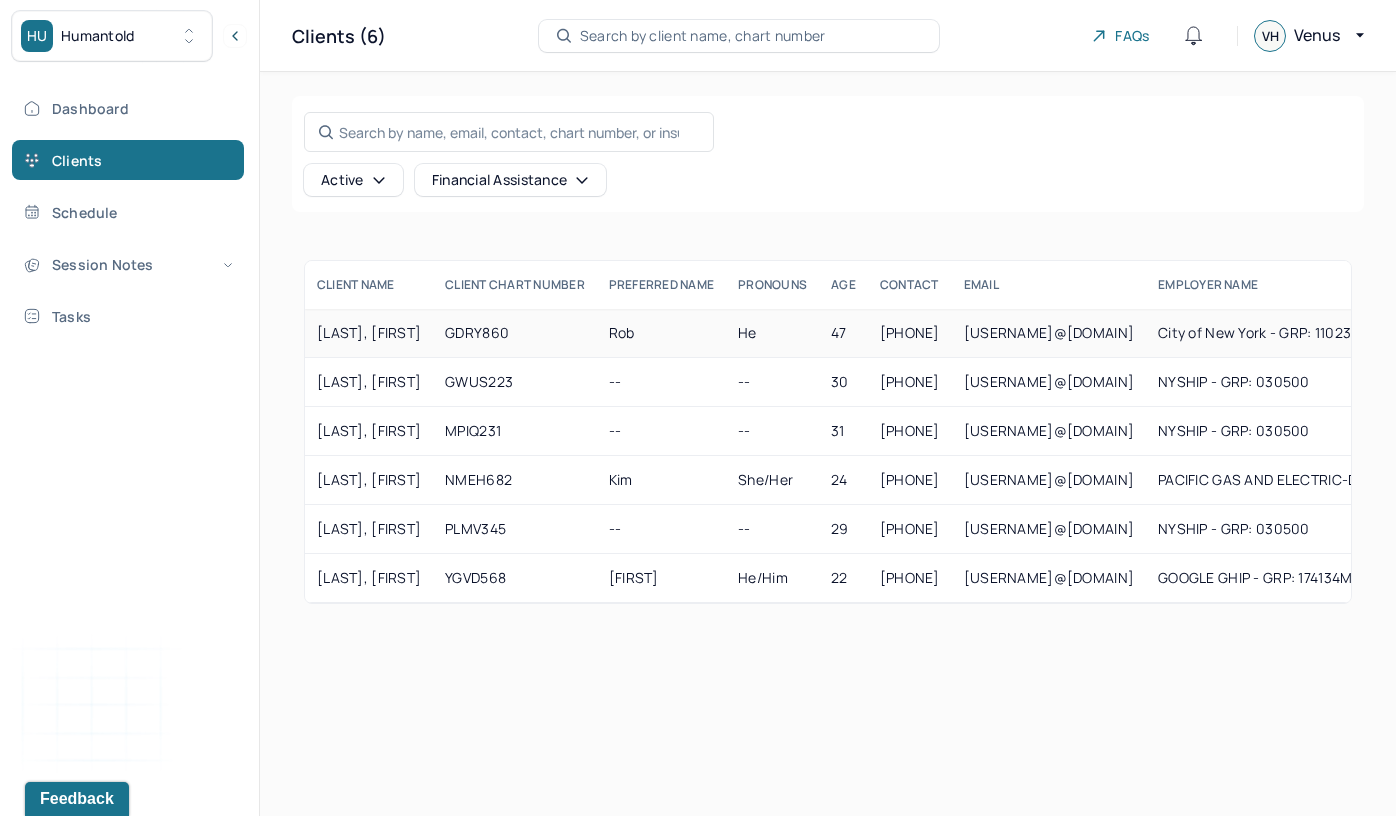 click on "[LAST], [FIRST]" at bounding box center [369, 333] 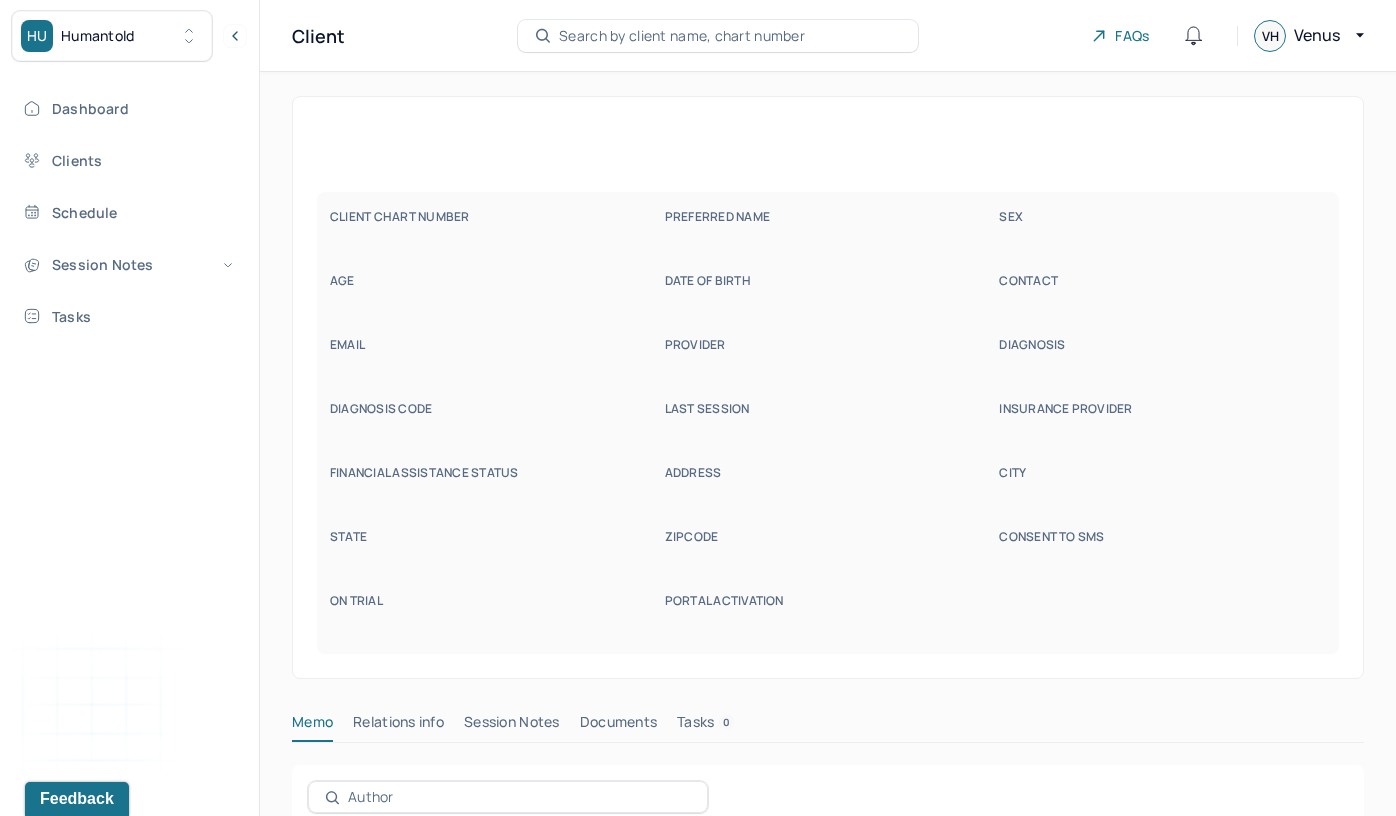 click on "EMAIL" at bounding box center (493, 345) 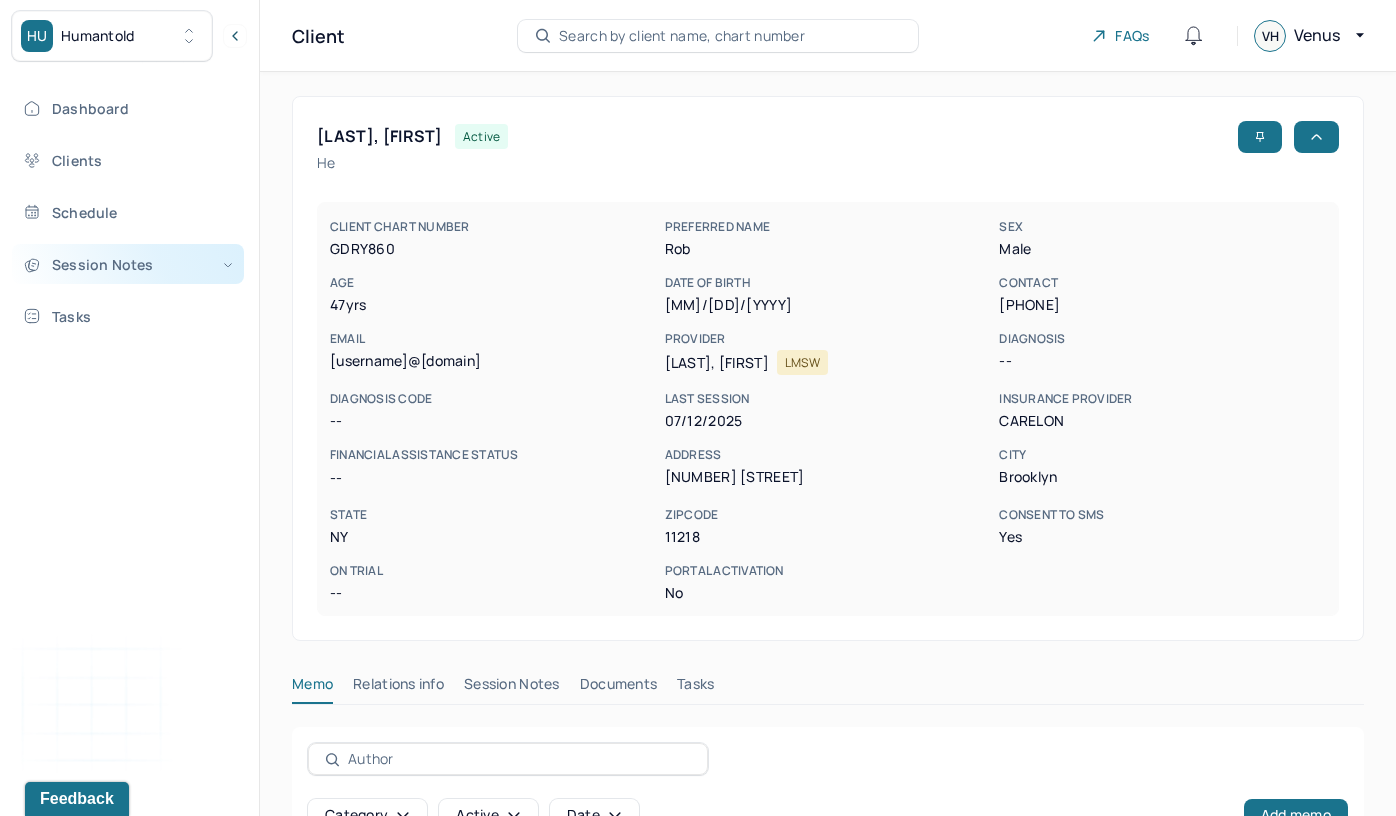 click on "Session Notes" at bounding box center [128, 264] 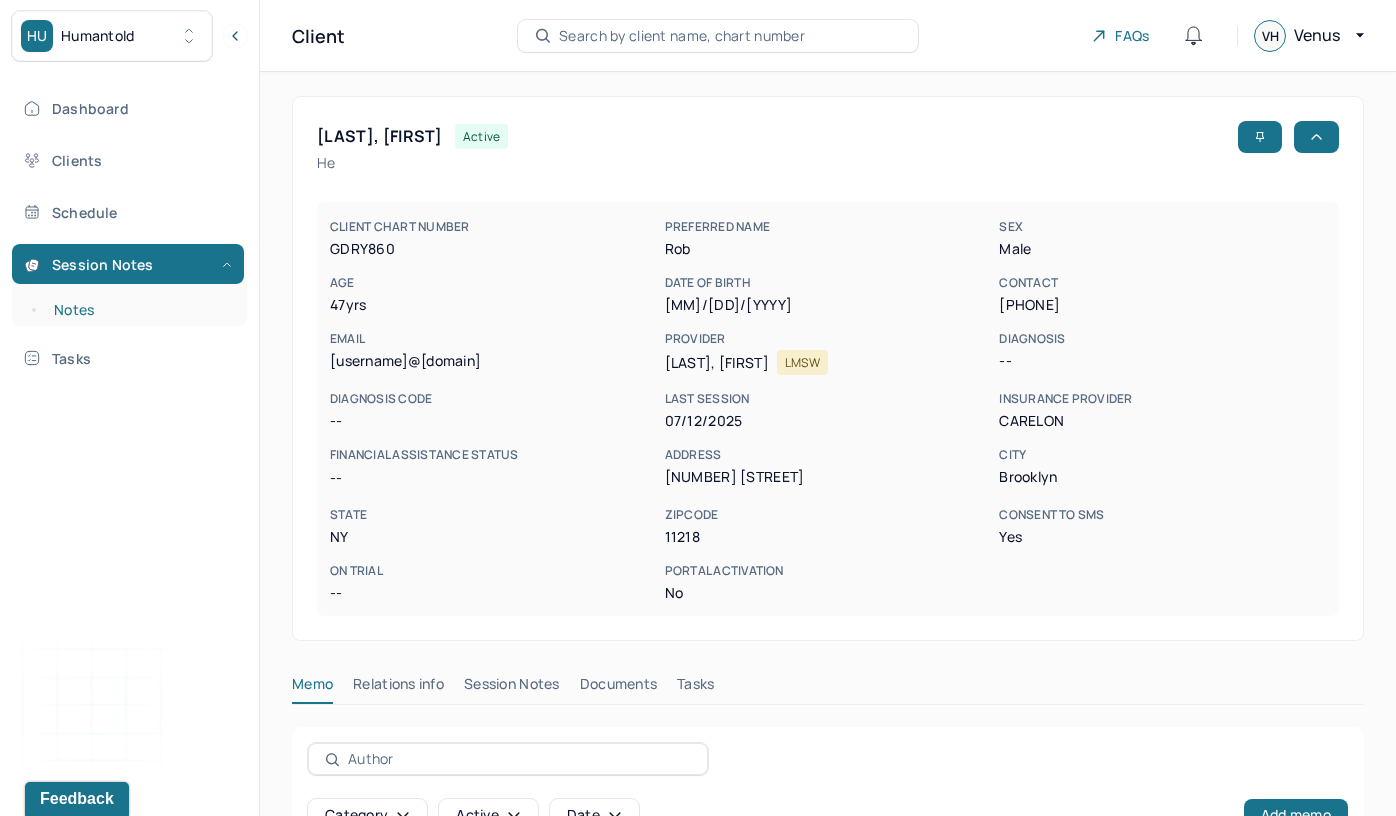 click on "Notes" at bounding box center [139, 310] 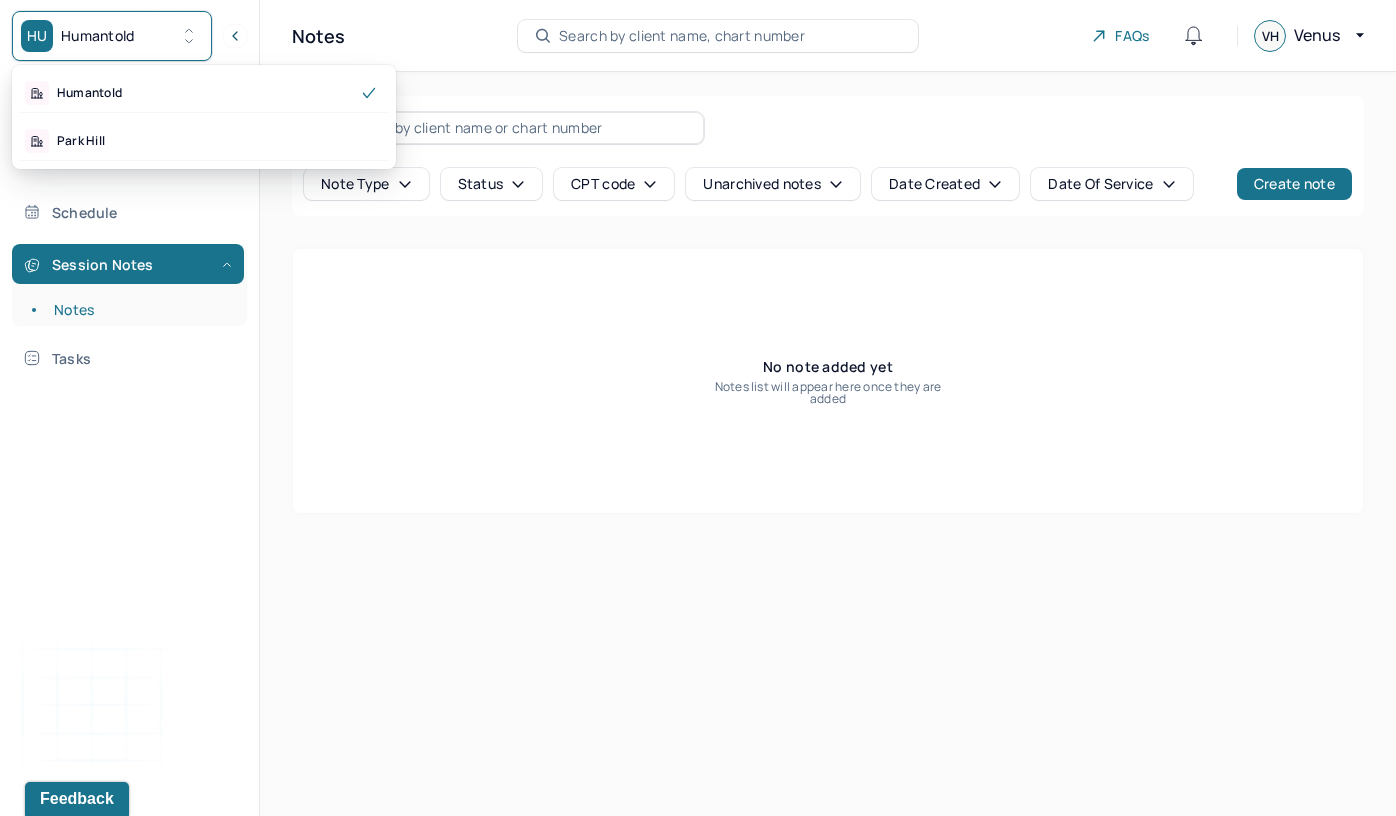 click on "HU Humantold" at bounding box center [112, 36] 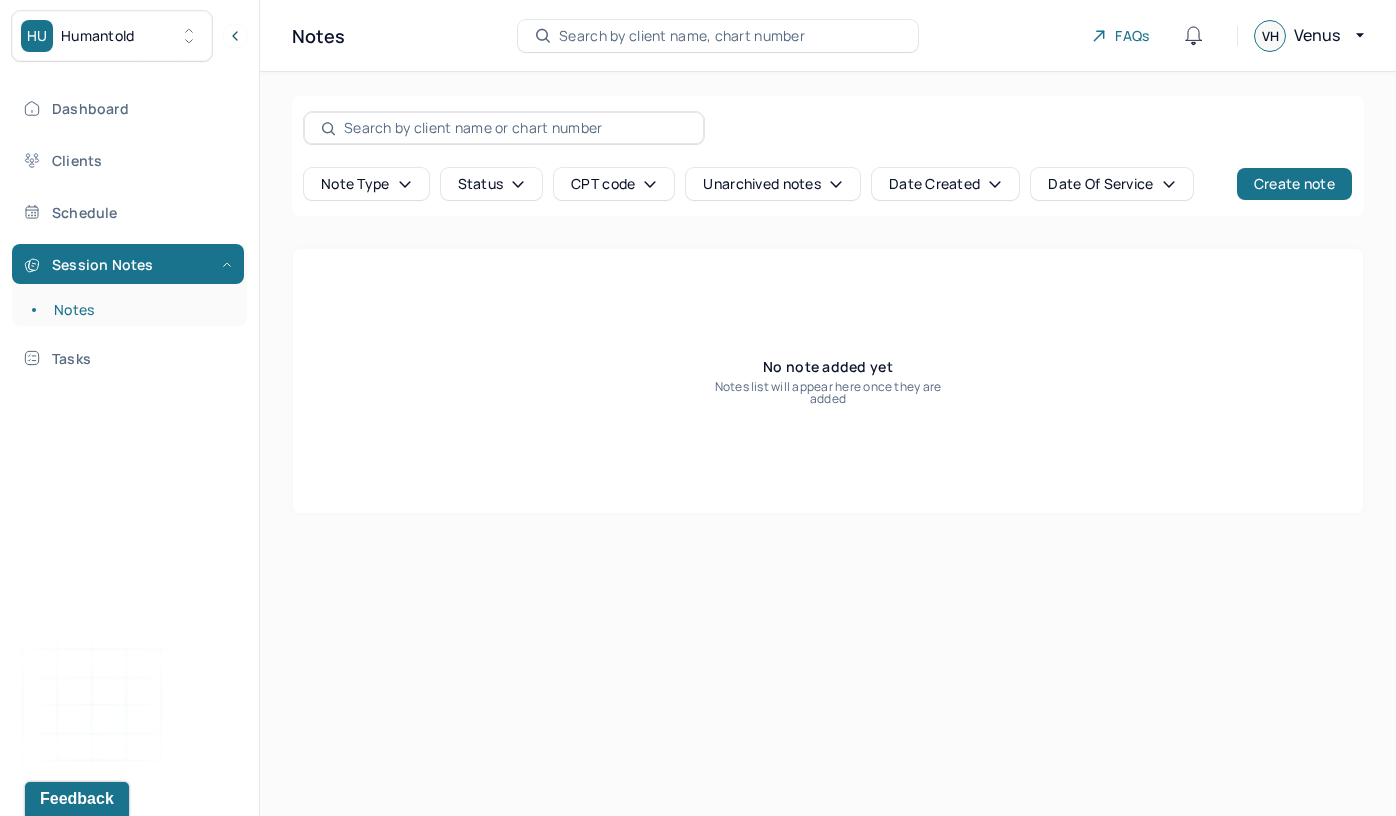 click on "HU Humantold       Dashboard Clients Schedule Session Notes Notes Tasks VH Venus   Ho provider   Logout" at bounding box center [130, 408] 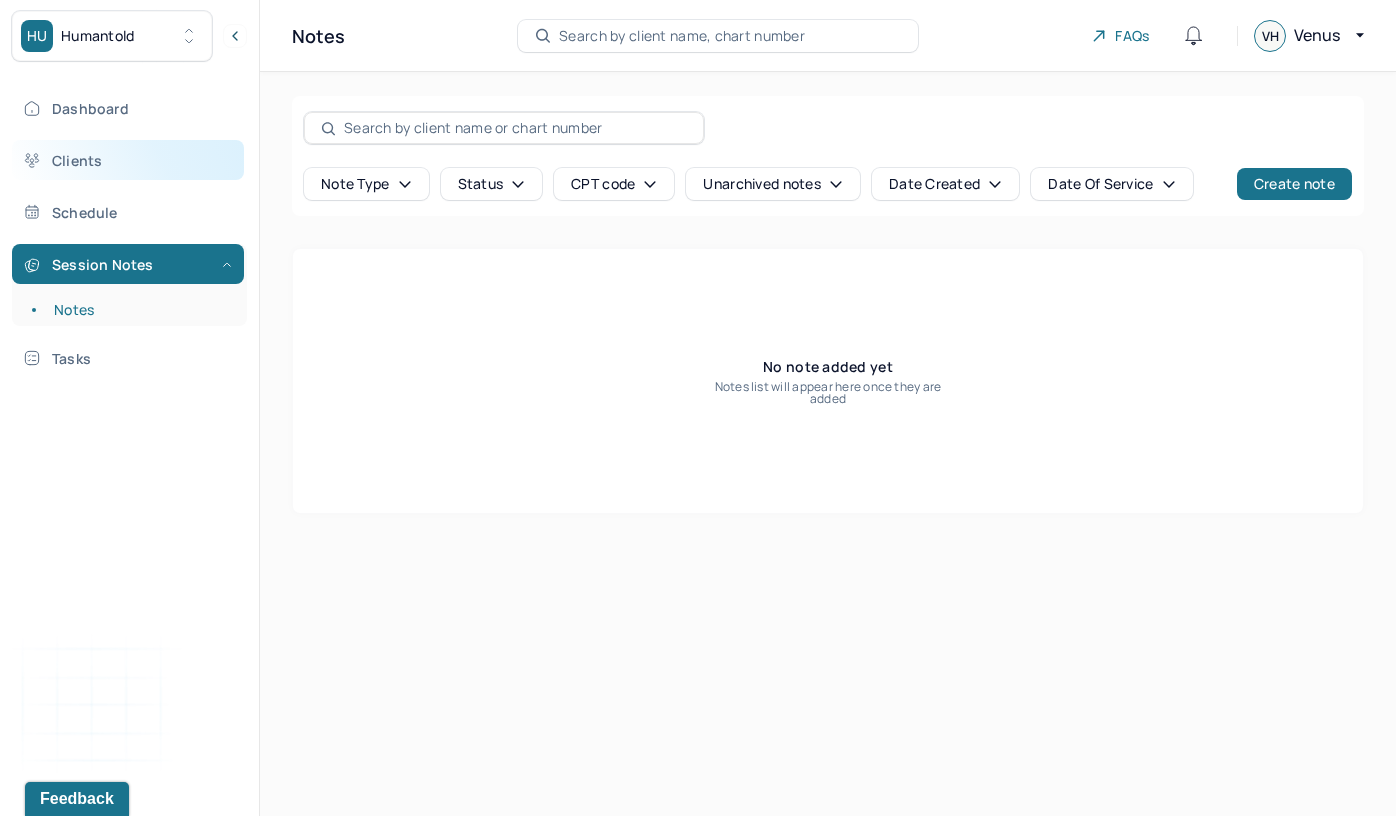 click on "Clients" at bounding box center (128, 160) 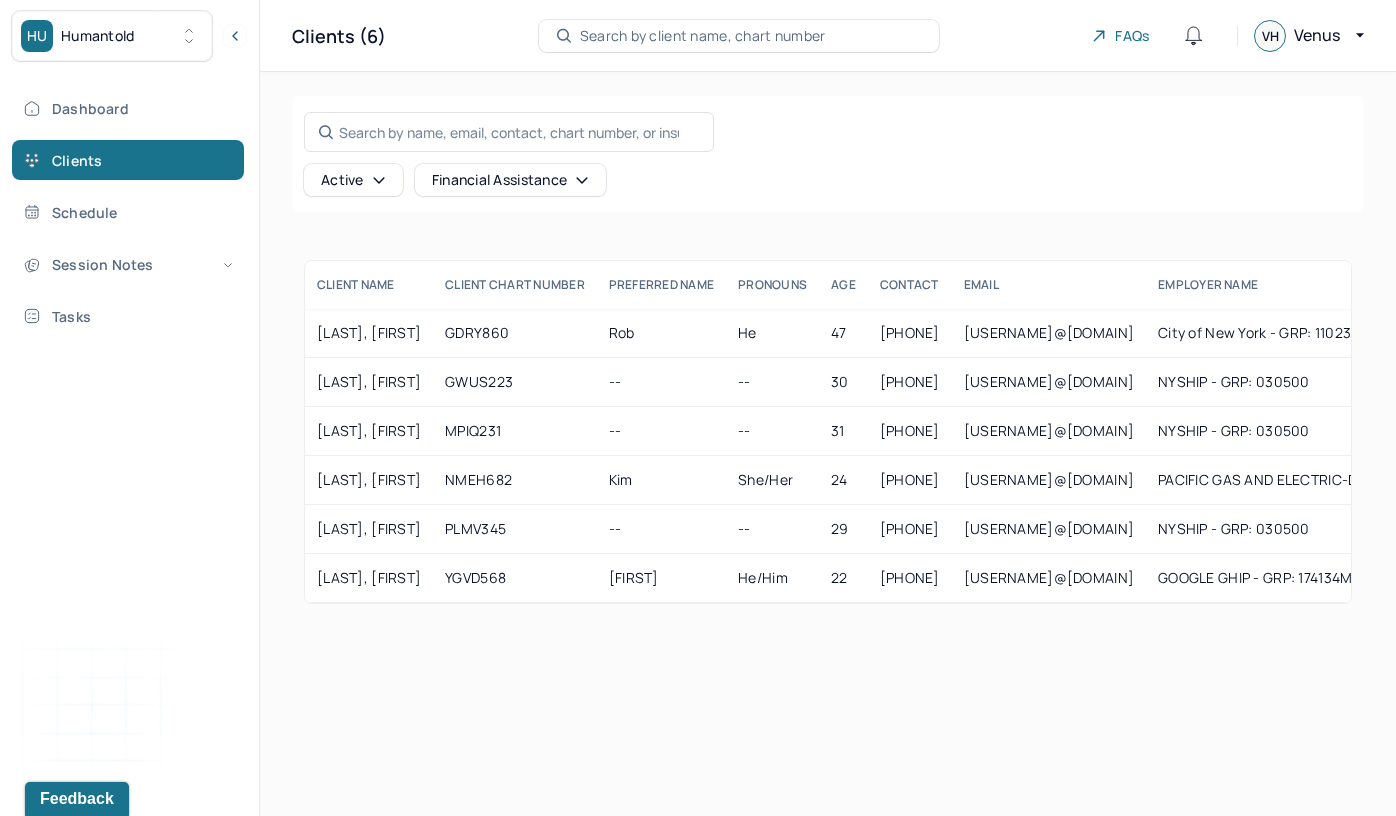 click on "Search by name, email, contact, chart number, or insurance id...   Active     Financial assistance" at bounding box center (828, 154) 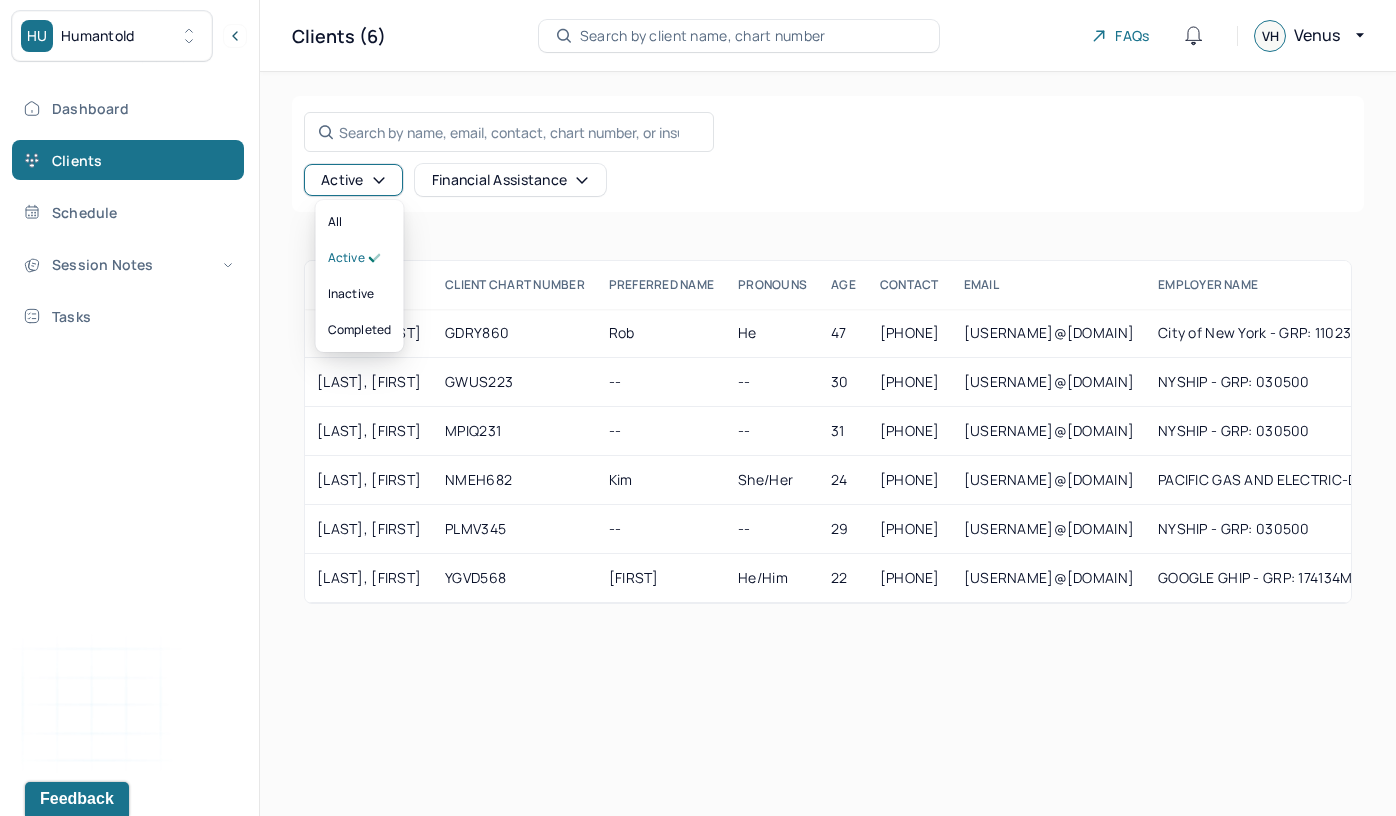 click on "Active" at bounding box center (353, 180) 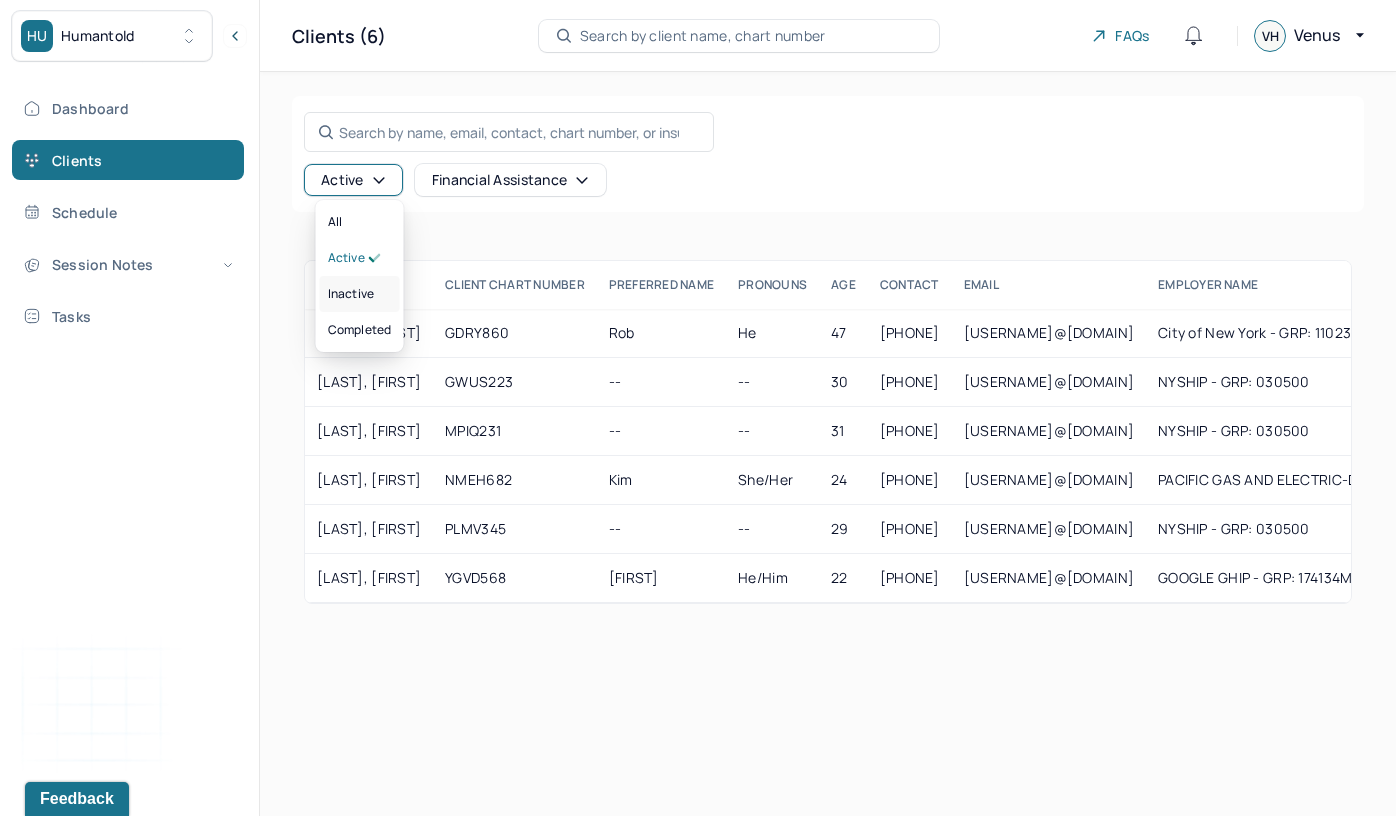 click on "inactive" at bounding box center [351, 294] 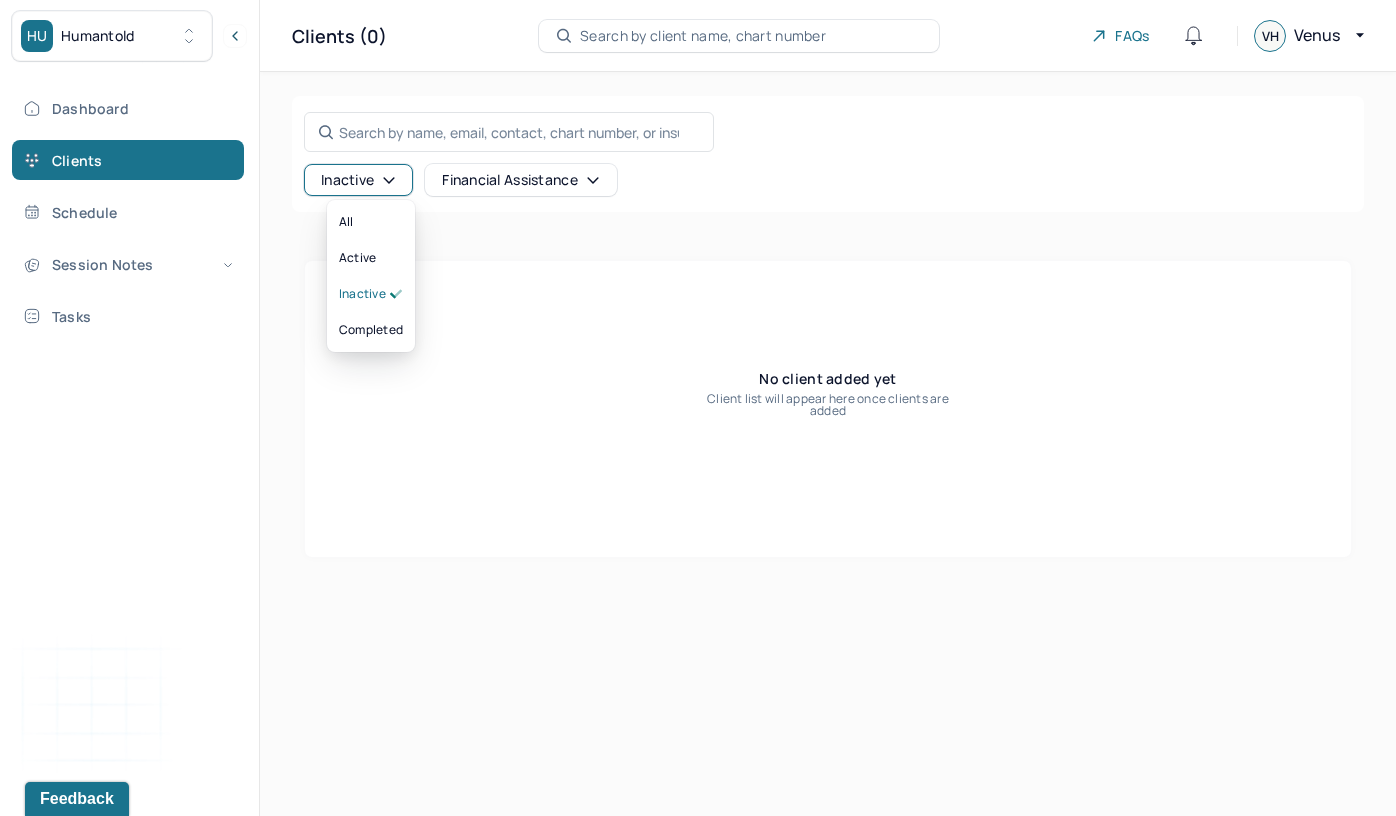 click on "Inactive" at bounding box center (358, 180) 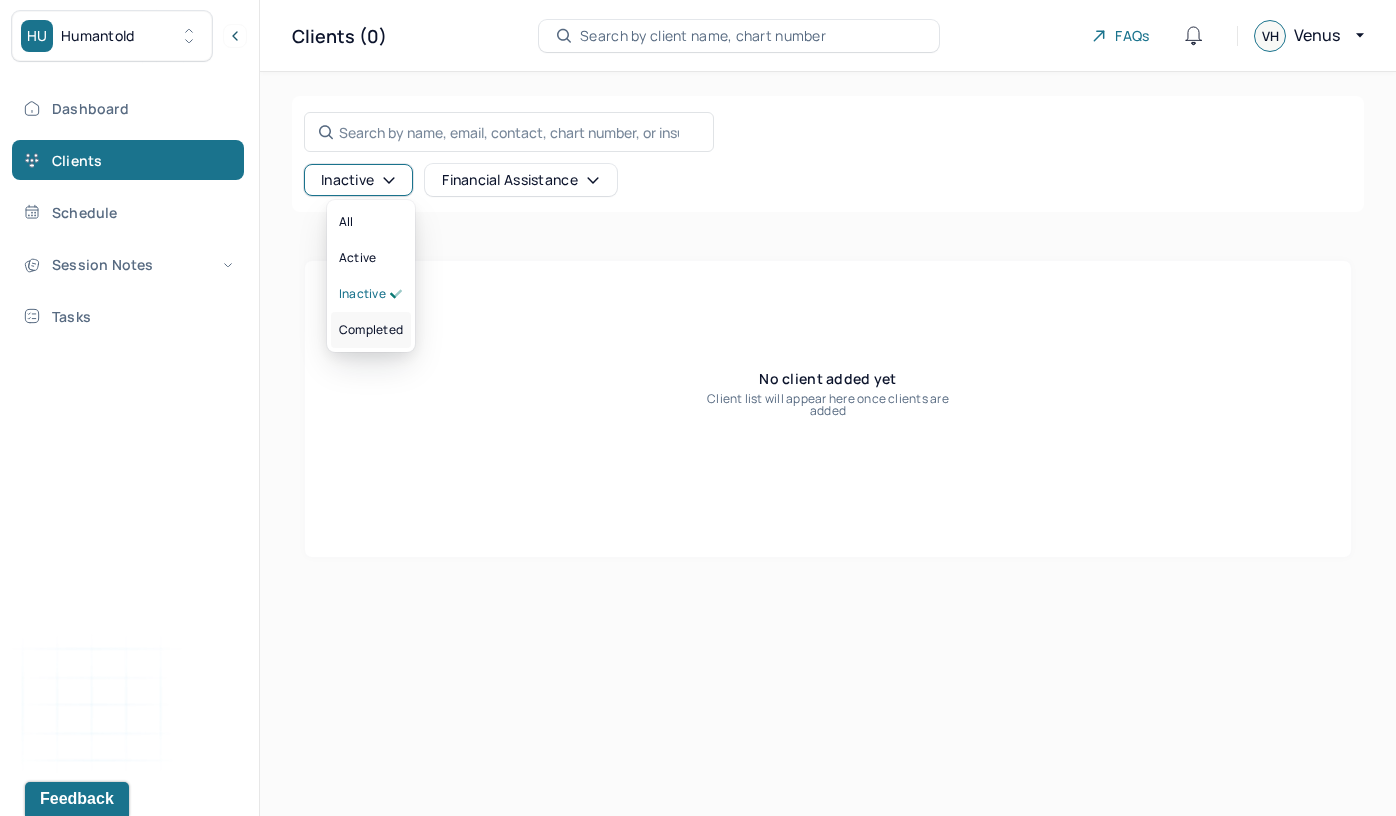 click on "completed" at bounding box center (371, 330) 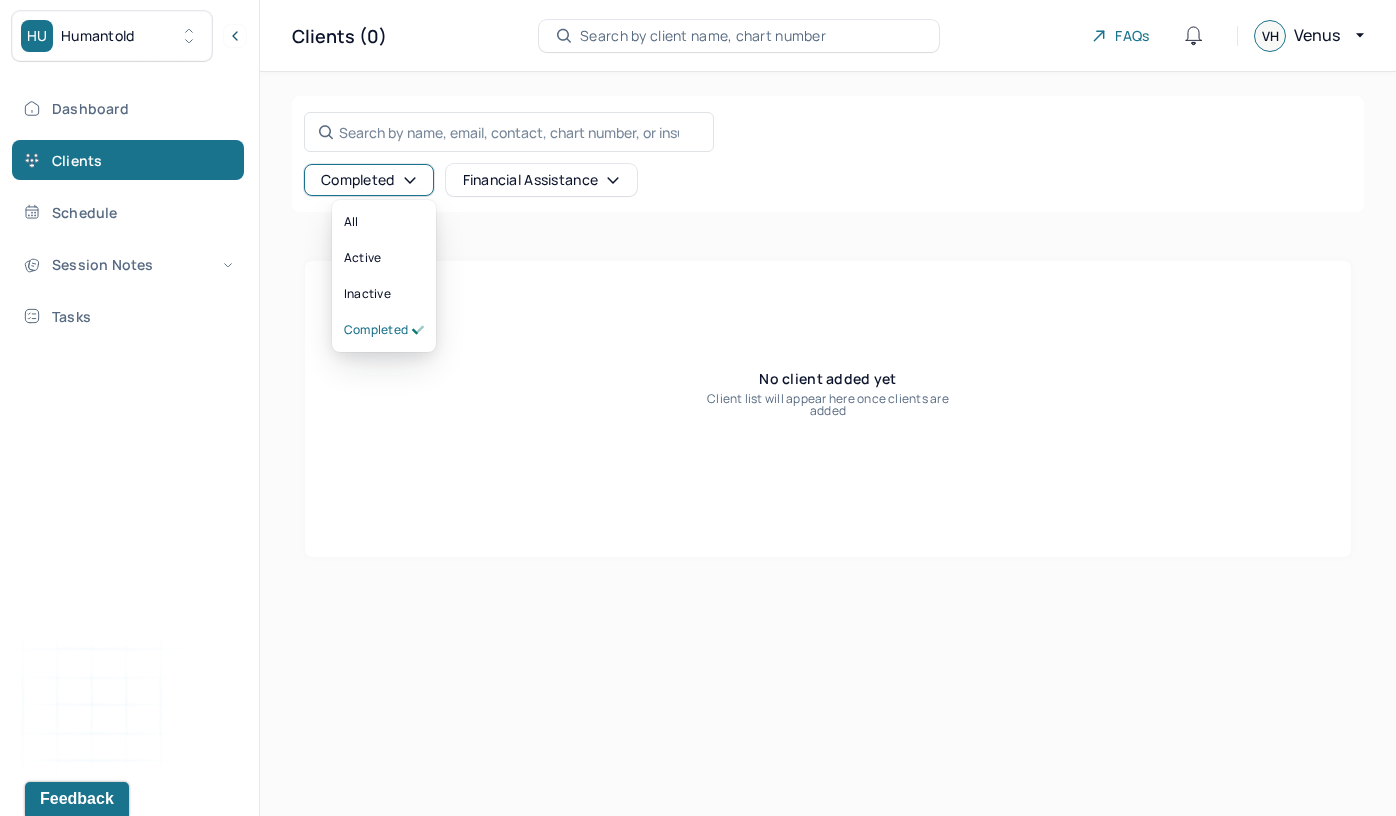 click on "Completed" at bounding box center (369, 180) 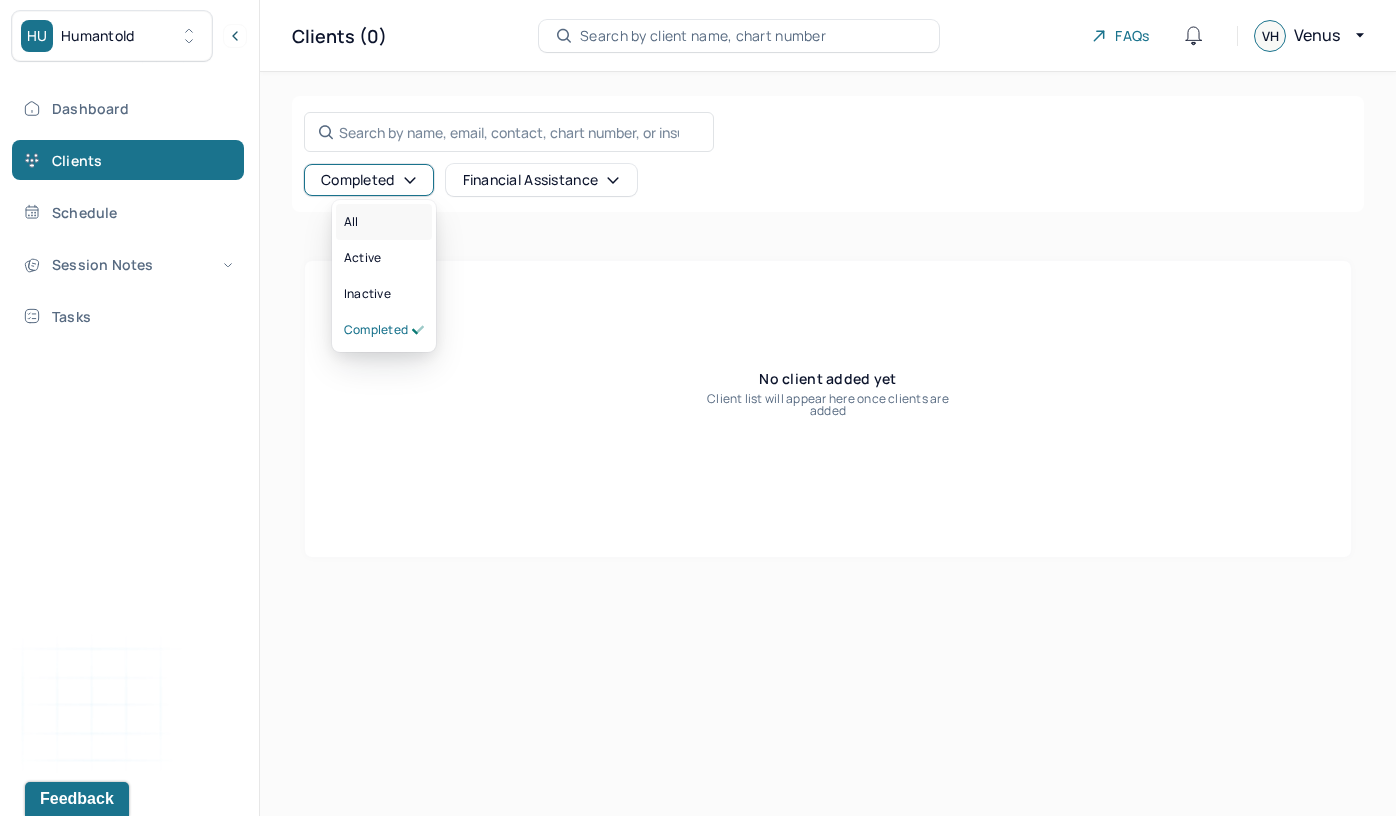 click on "All" at bounding box center (384, 222) 